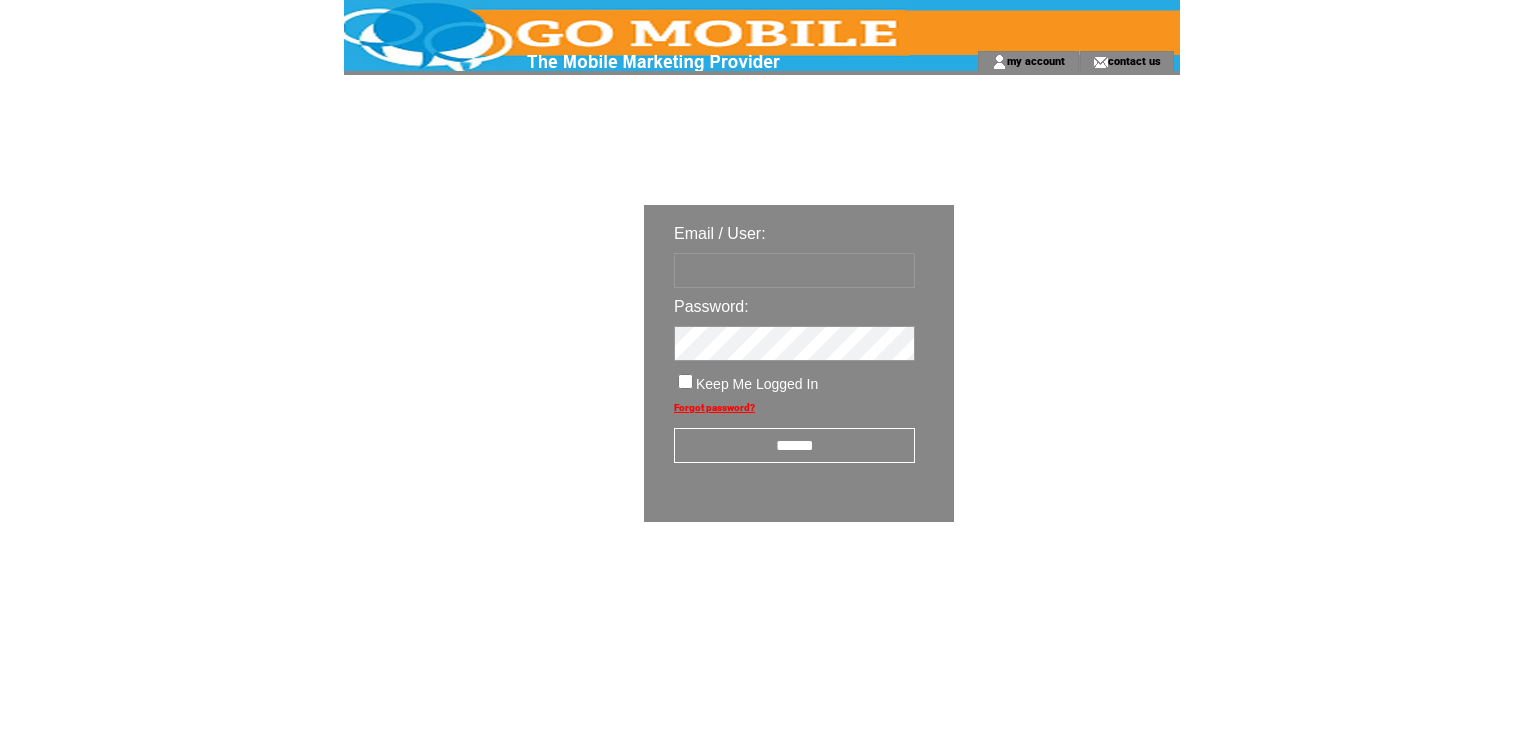 scroll, scrollTop: 0, scrollLeft: 0, axis: both 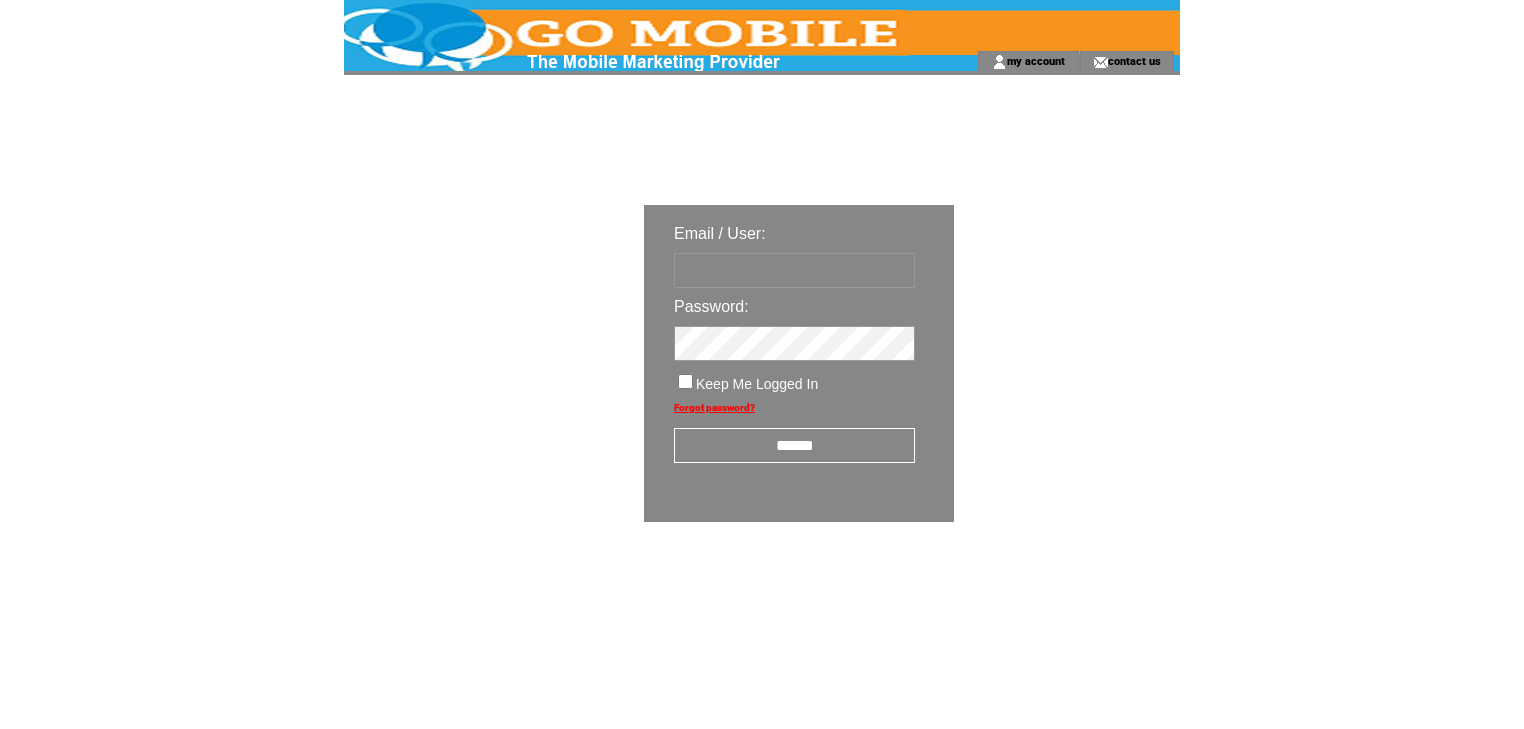 type on "********" 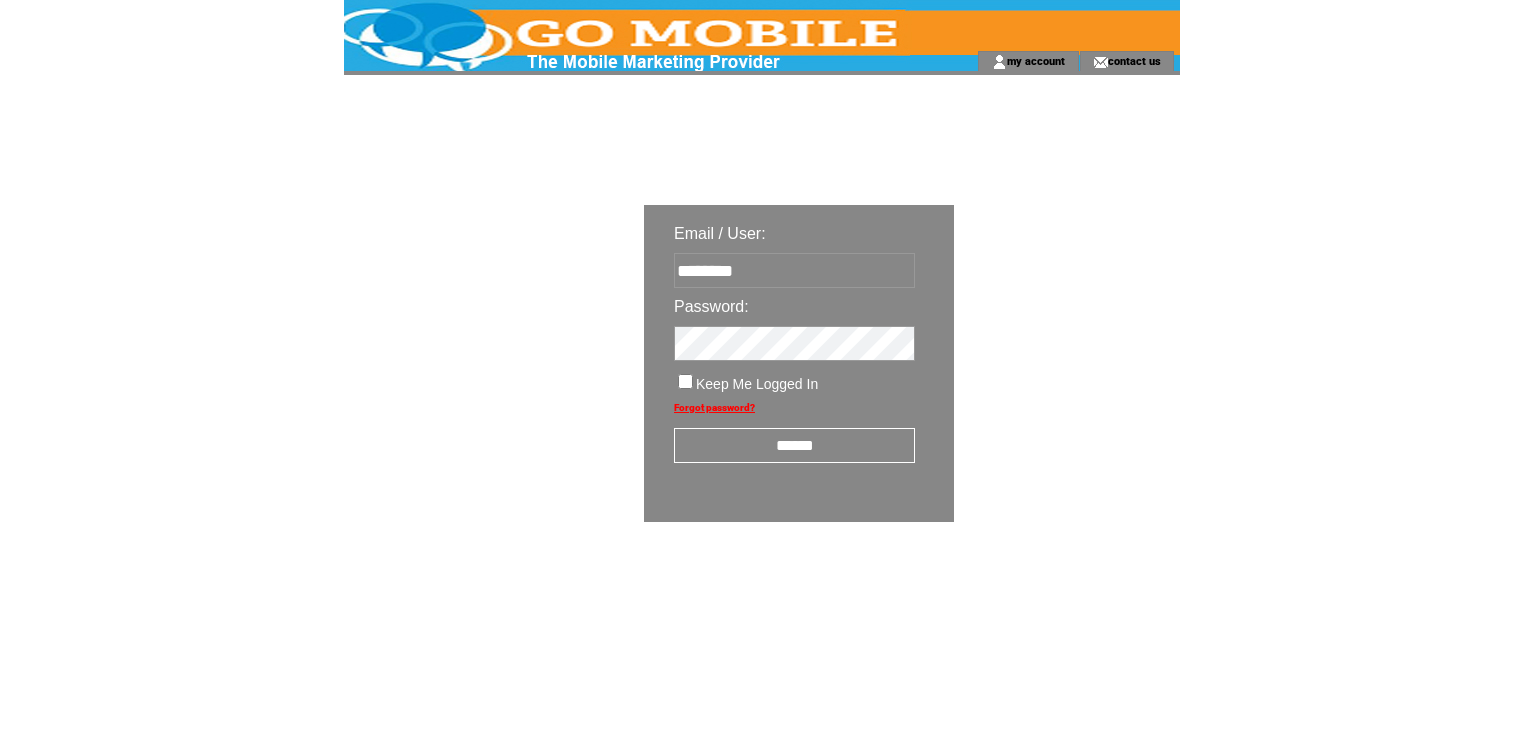 click on "******" at bounding box center (794, 445) 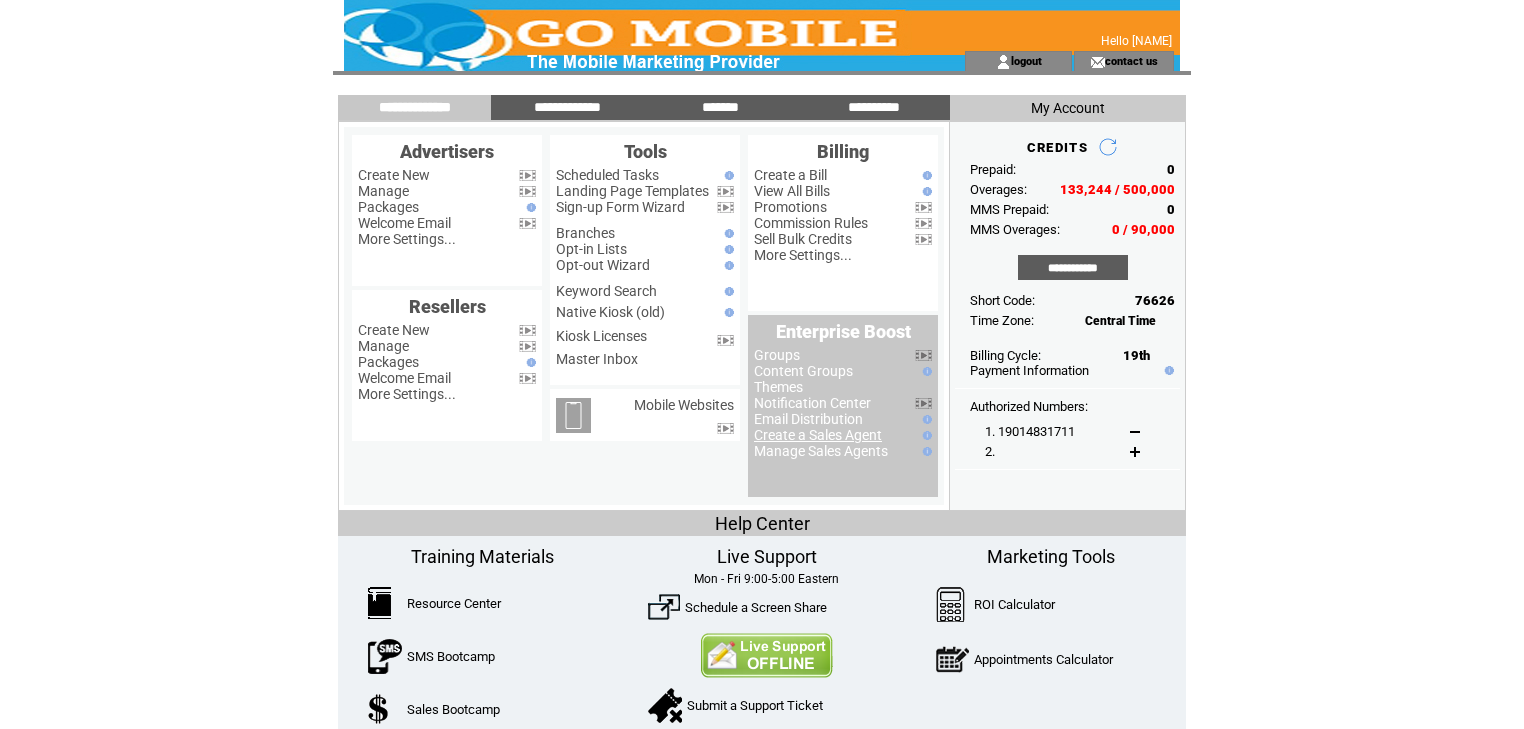 scroll, scrollTop: 0, scrollLeft: 0, axis: both 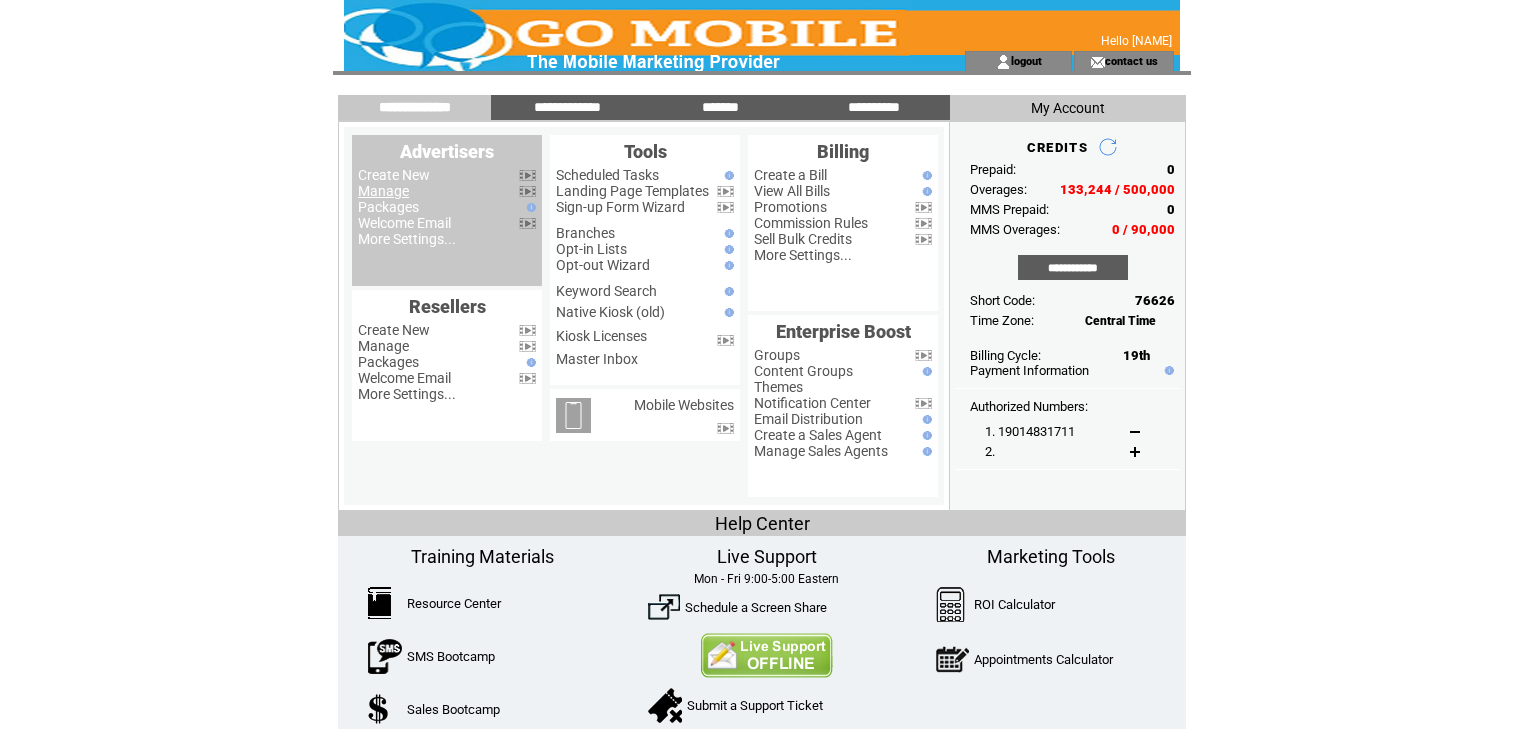 click on "Manage" at bounding box center [383, 191] 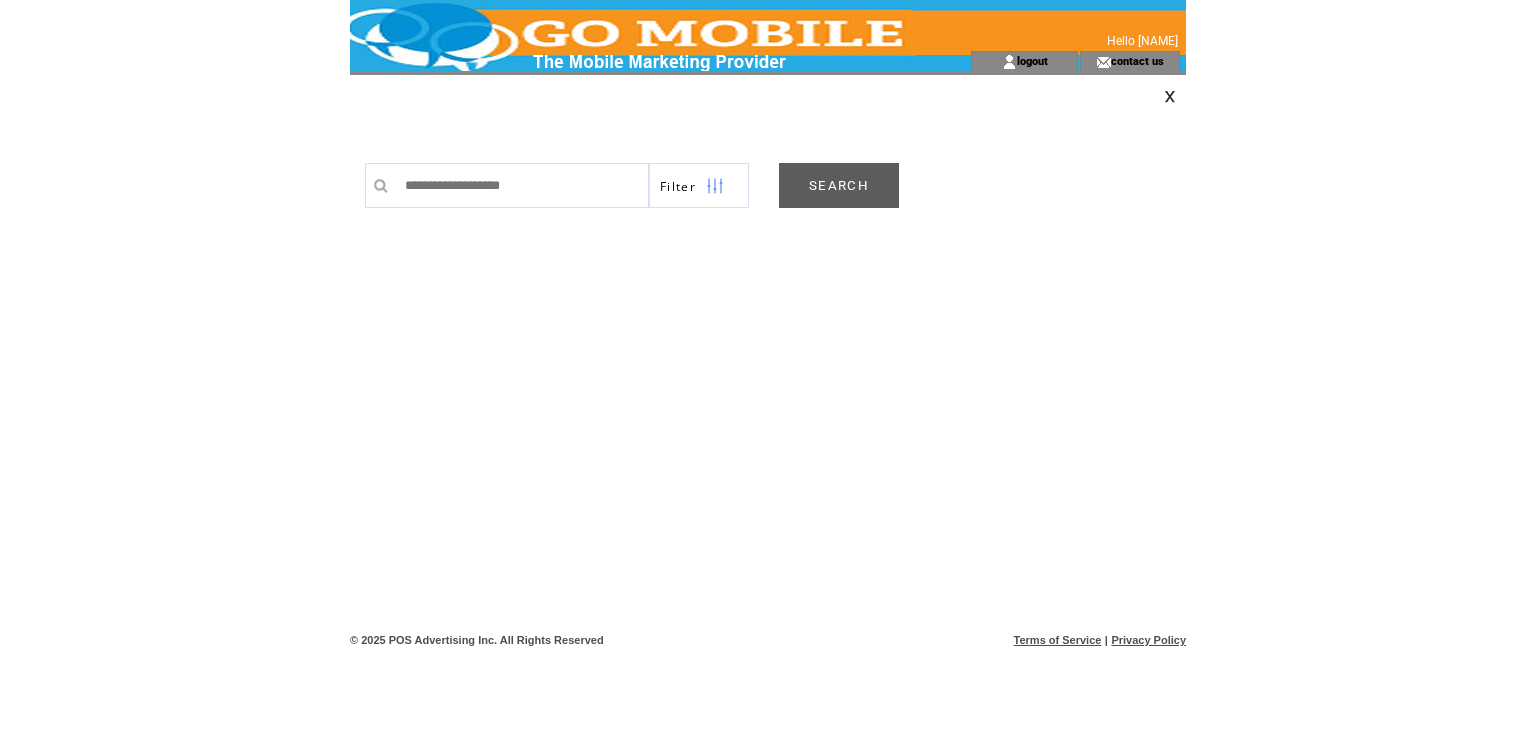 scroll, scrollTop: 0, scrollLeft: 0, axis: both 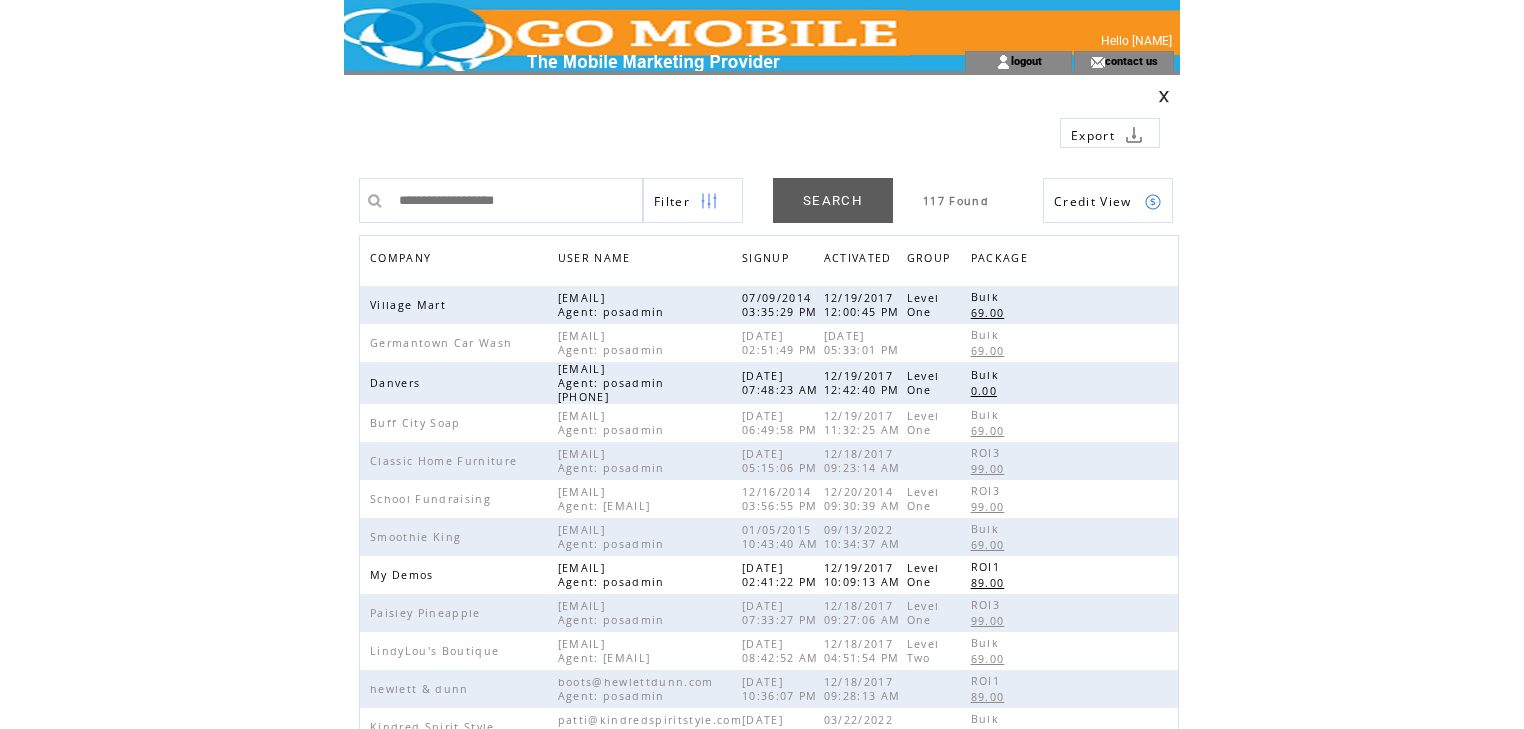 click on "COMPANY" at bounding box center [403, 260] 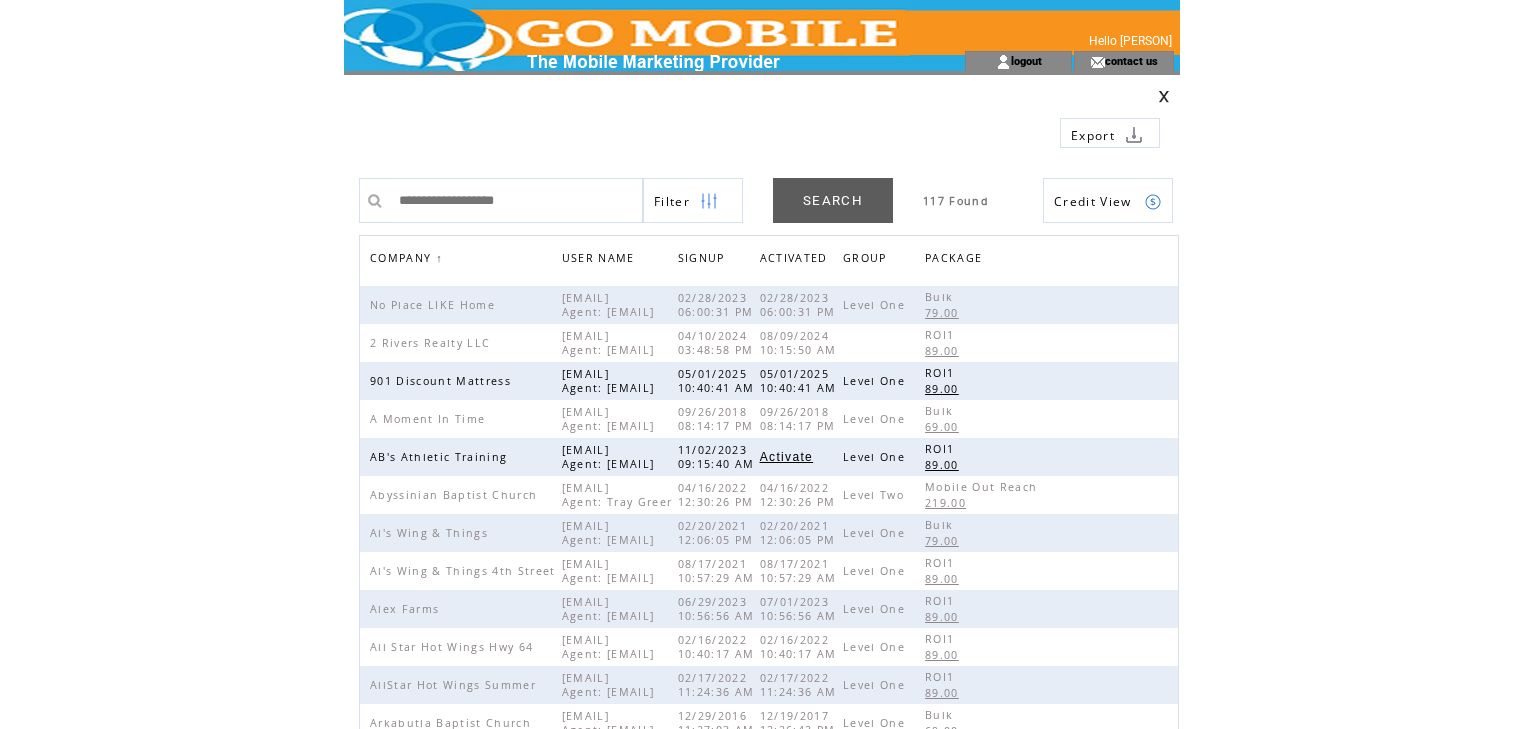 scroll, scrollTop: 0, scrollLeft: 0, axis: both 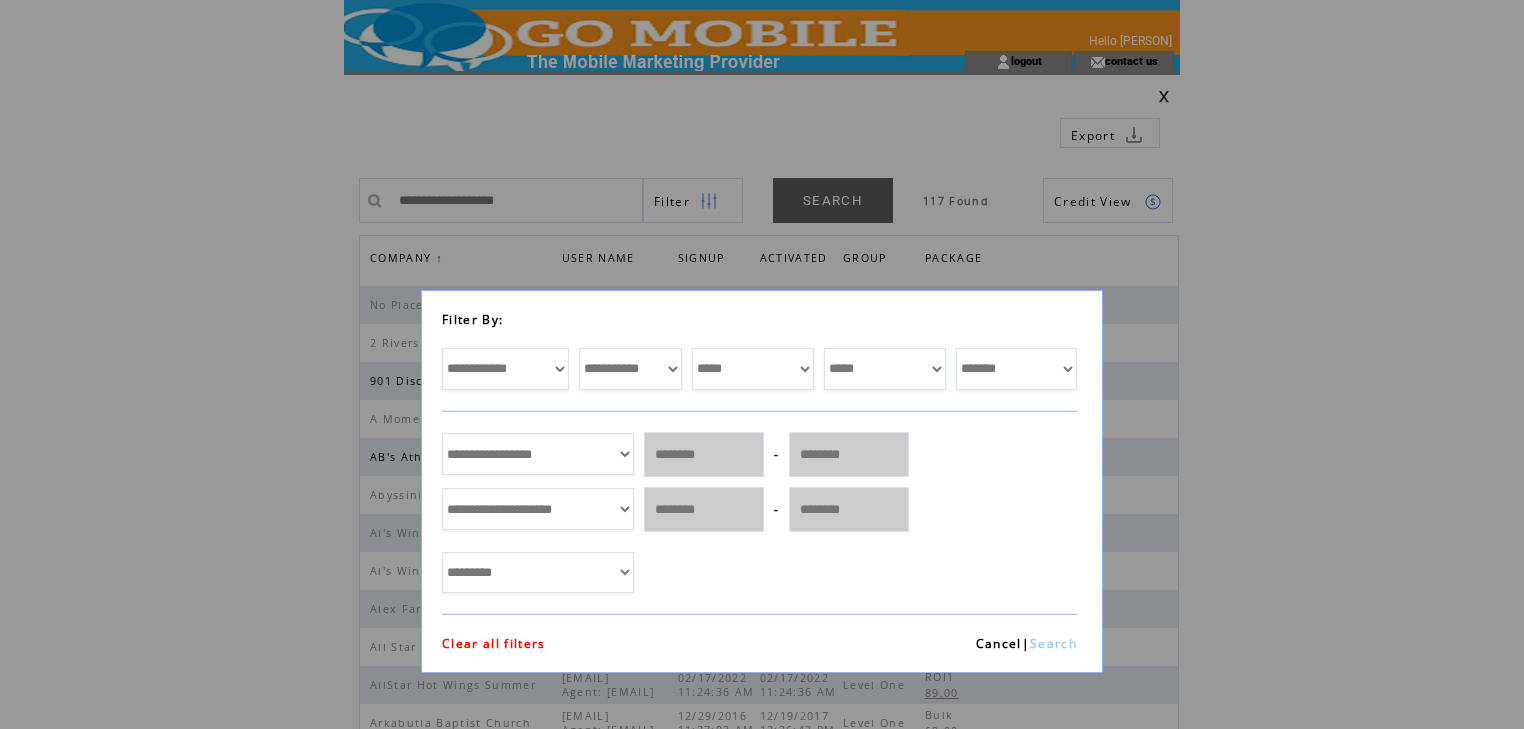 click on "**********" at bounding box center (505, 369) 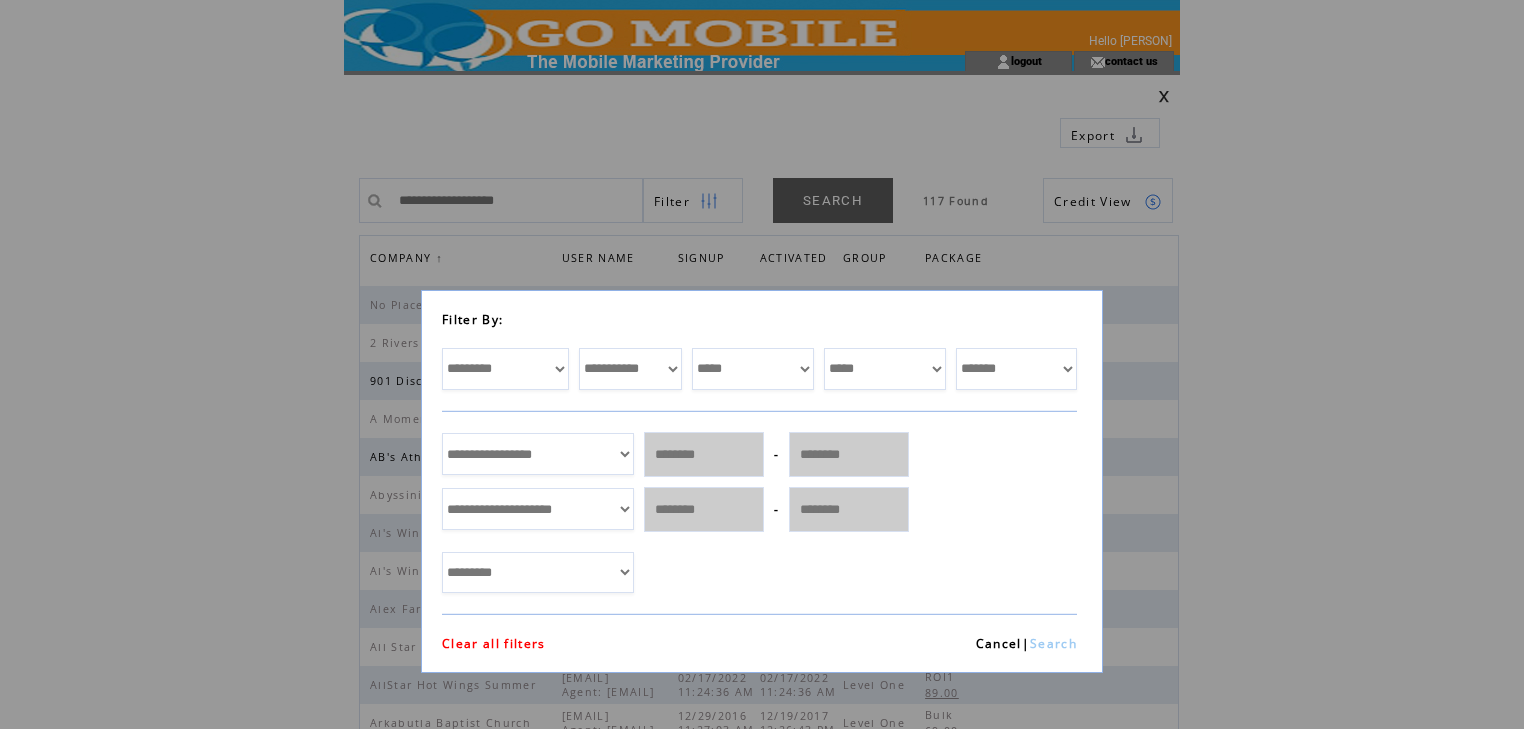 click on "**********" at bounding box center (630, 369) 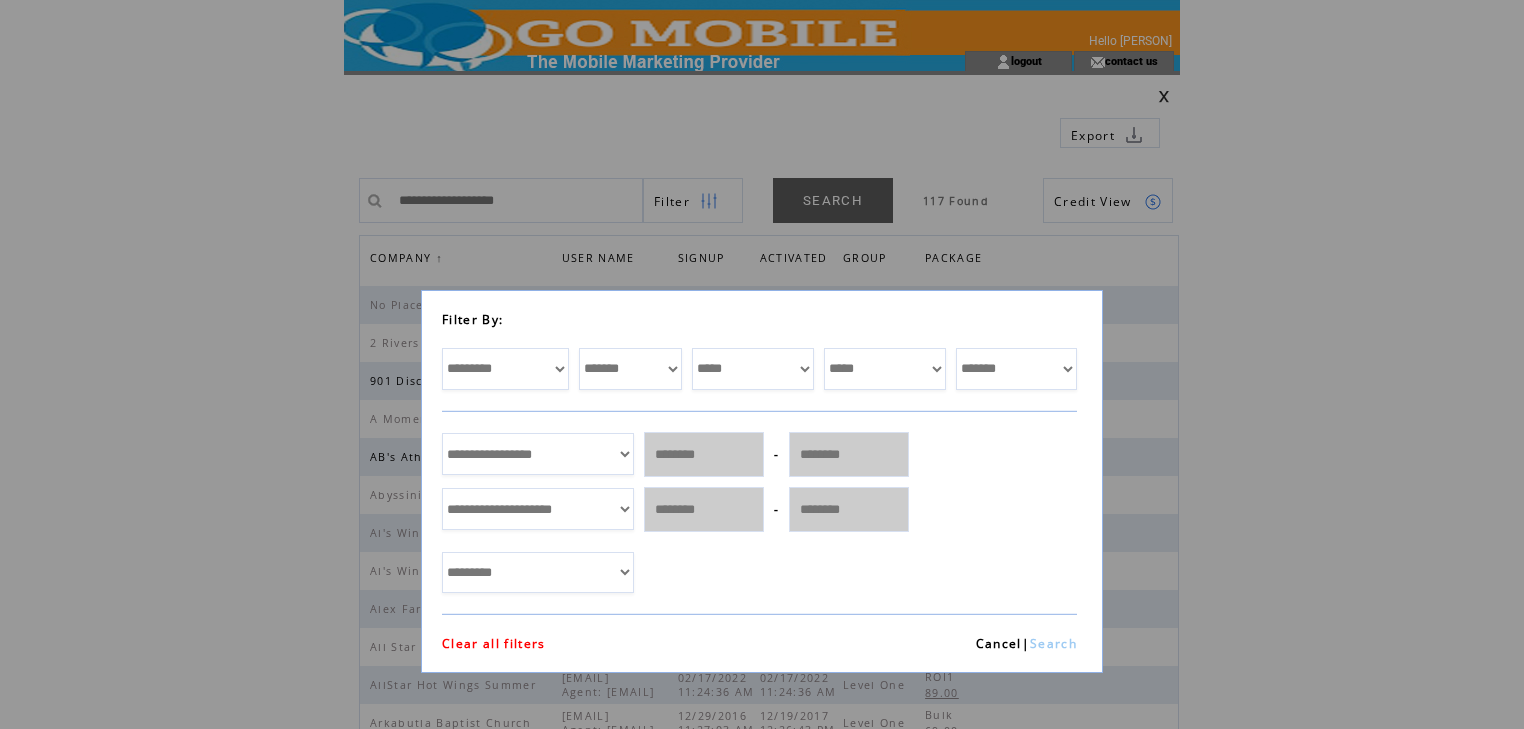 click on "Search" at bounding box center (1053, 643) 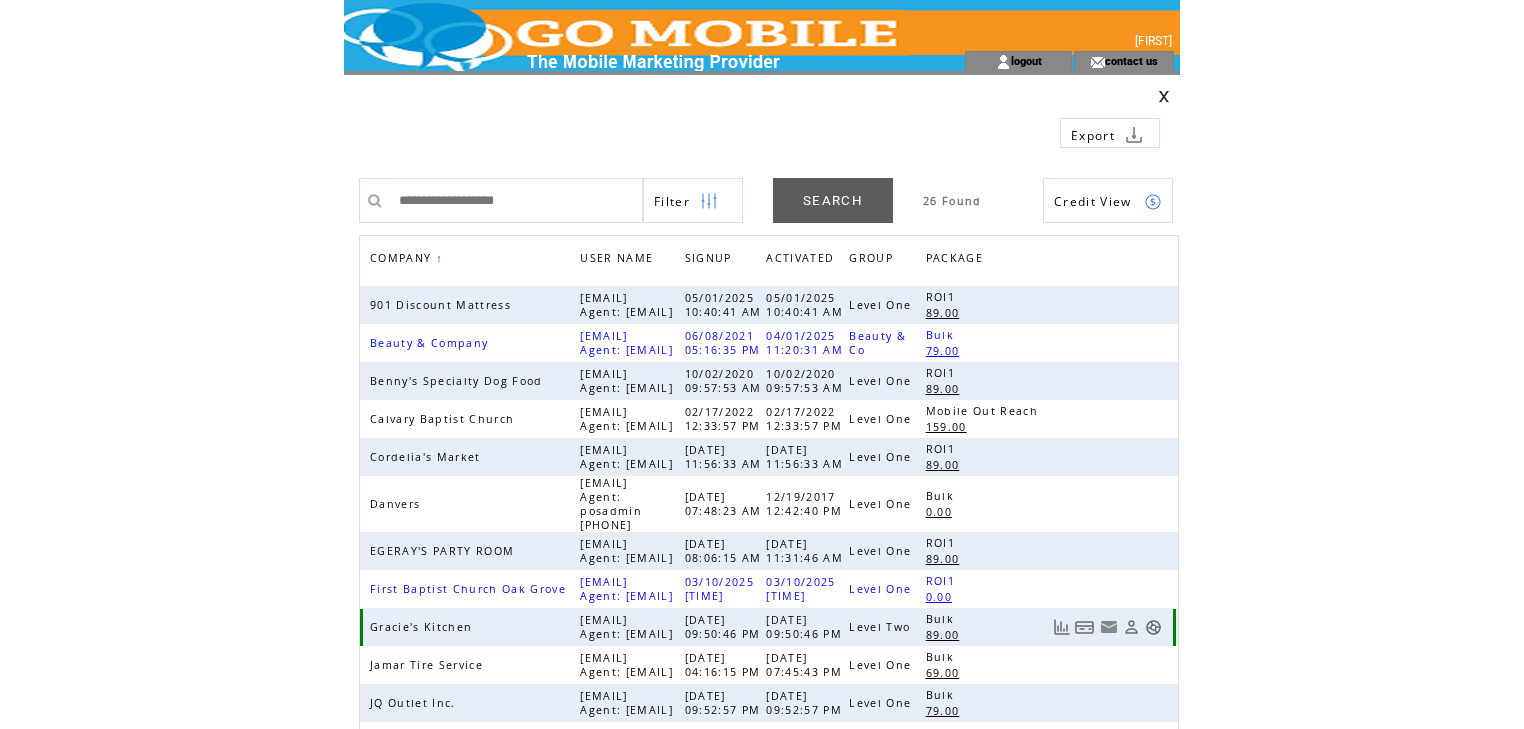 scroll, scrollTop: 0, scrollLeft: 0, axis: both 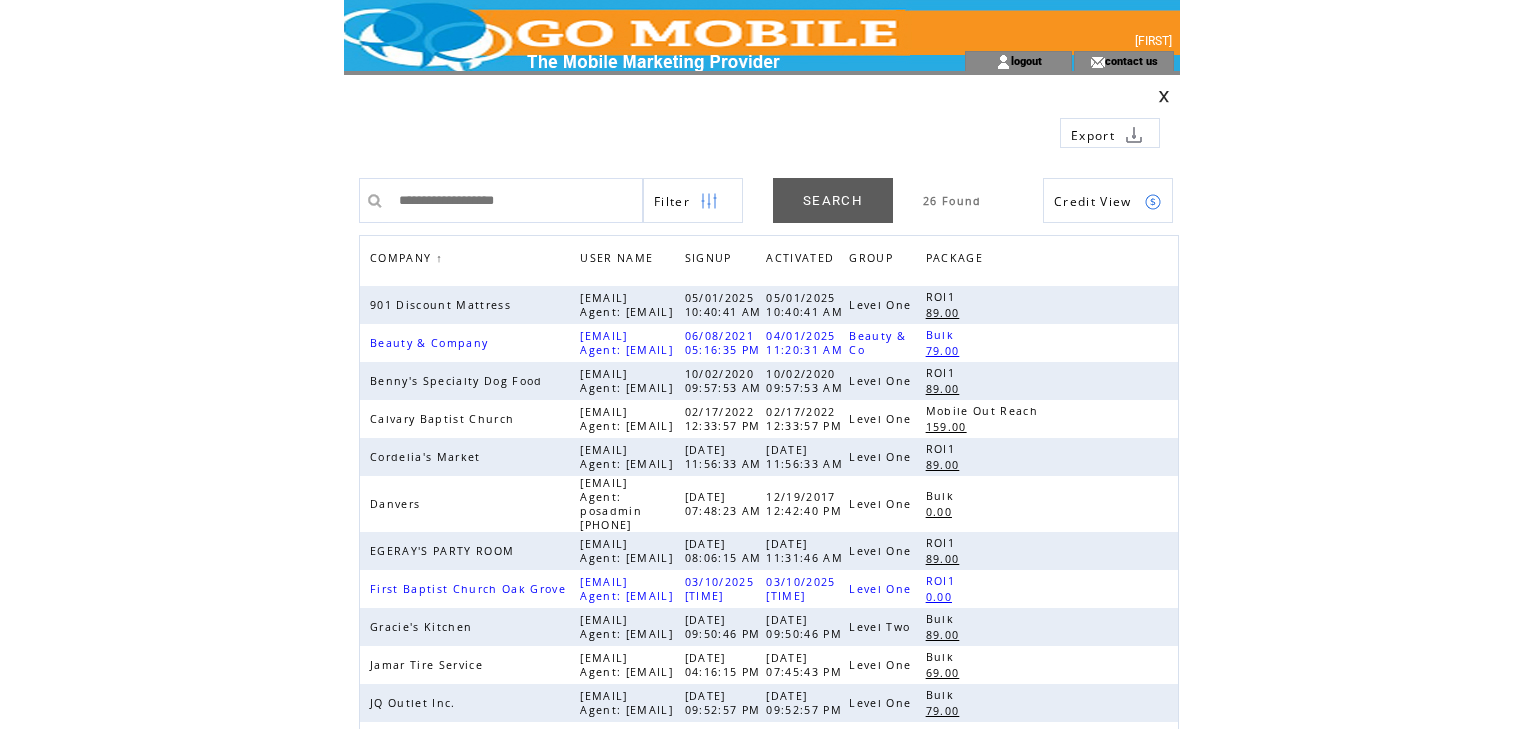 click at bounding box center (1153, 202) 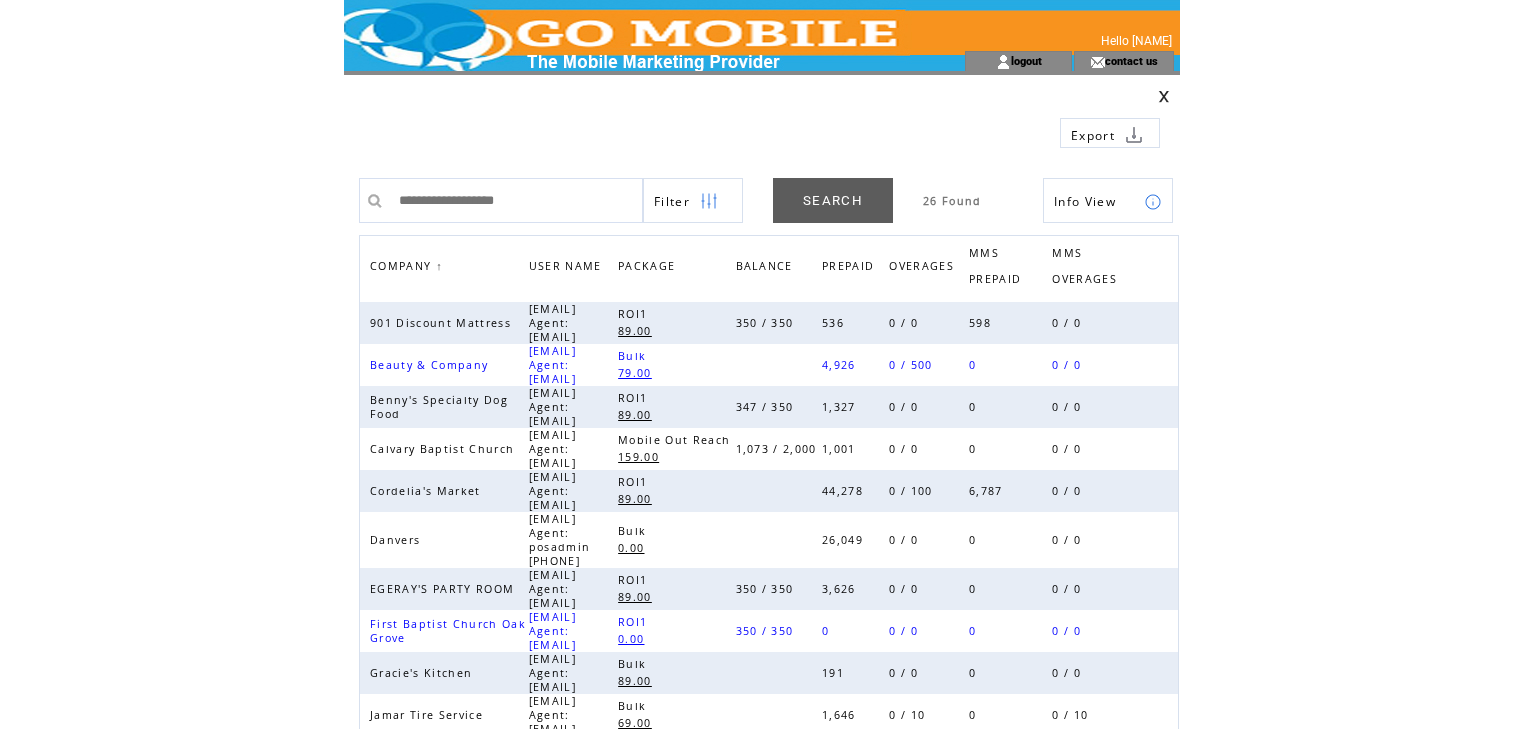 scroll, scrollTop: 0, scrollLeft: 0, axis: both 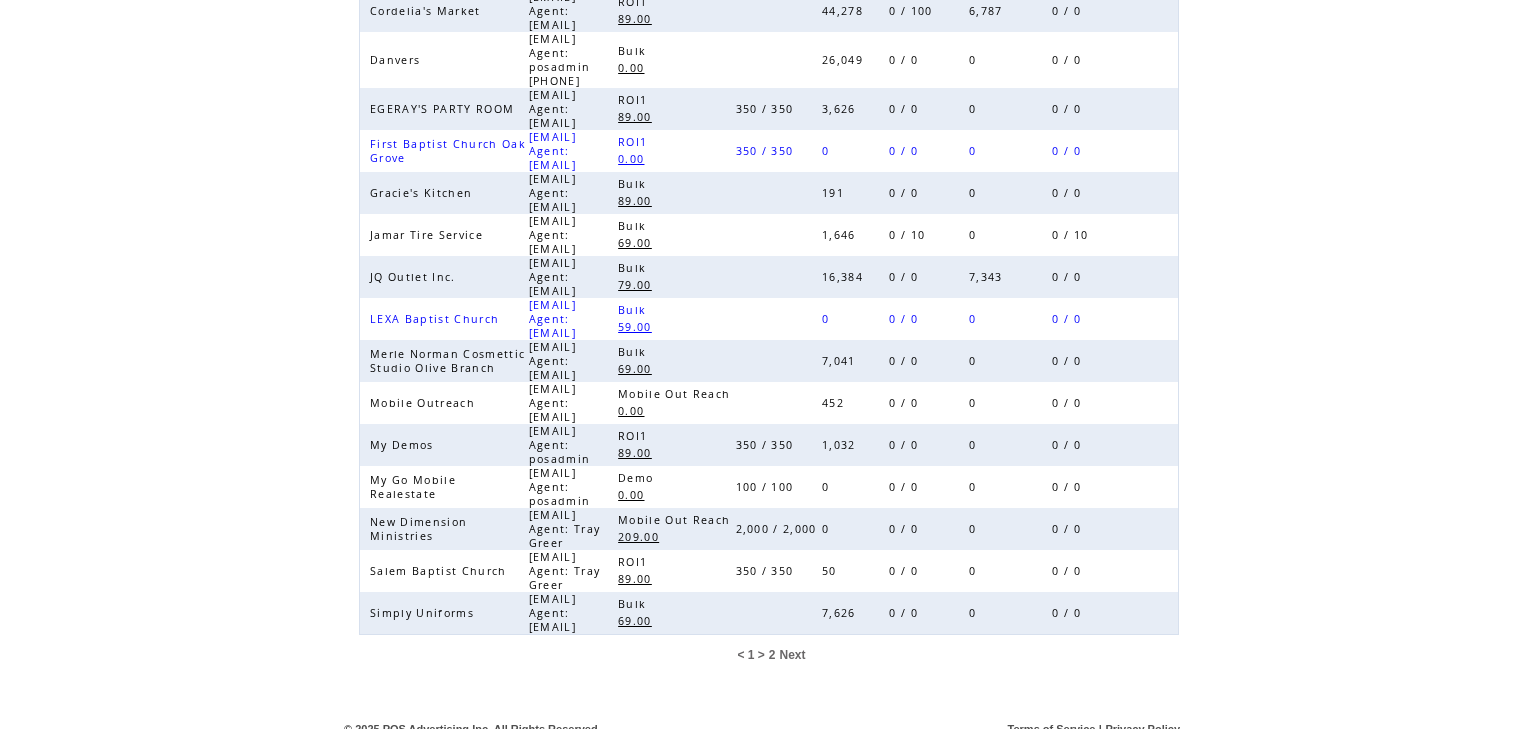 click on "2" at bounding box center [772, 655] 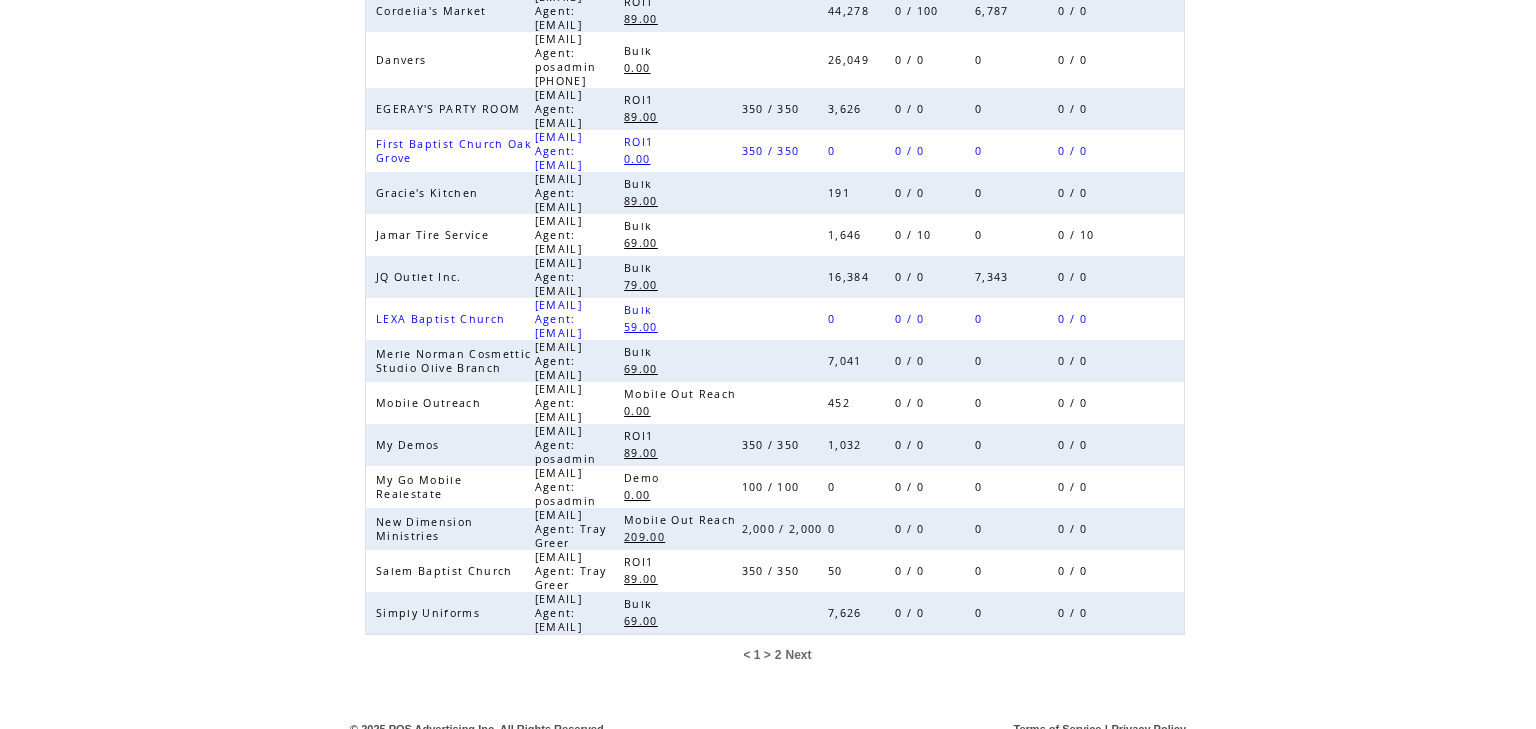 scroll, scrollTop: 0, scrollLeft: 0, axis: both 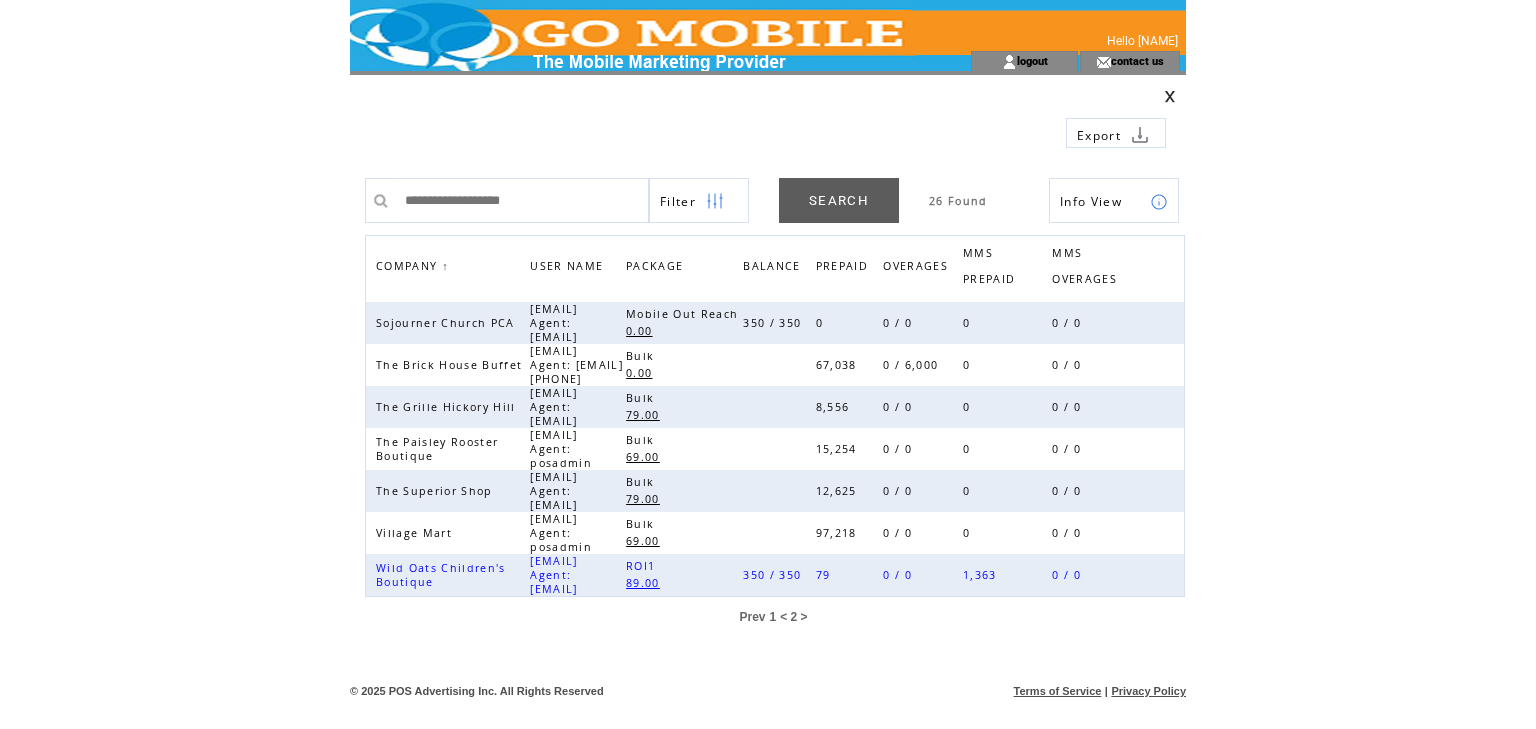 click at bounding box center (1170, 96) 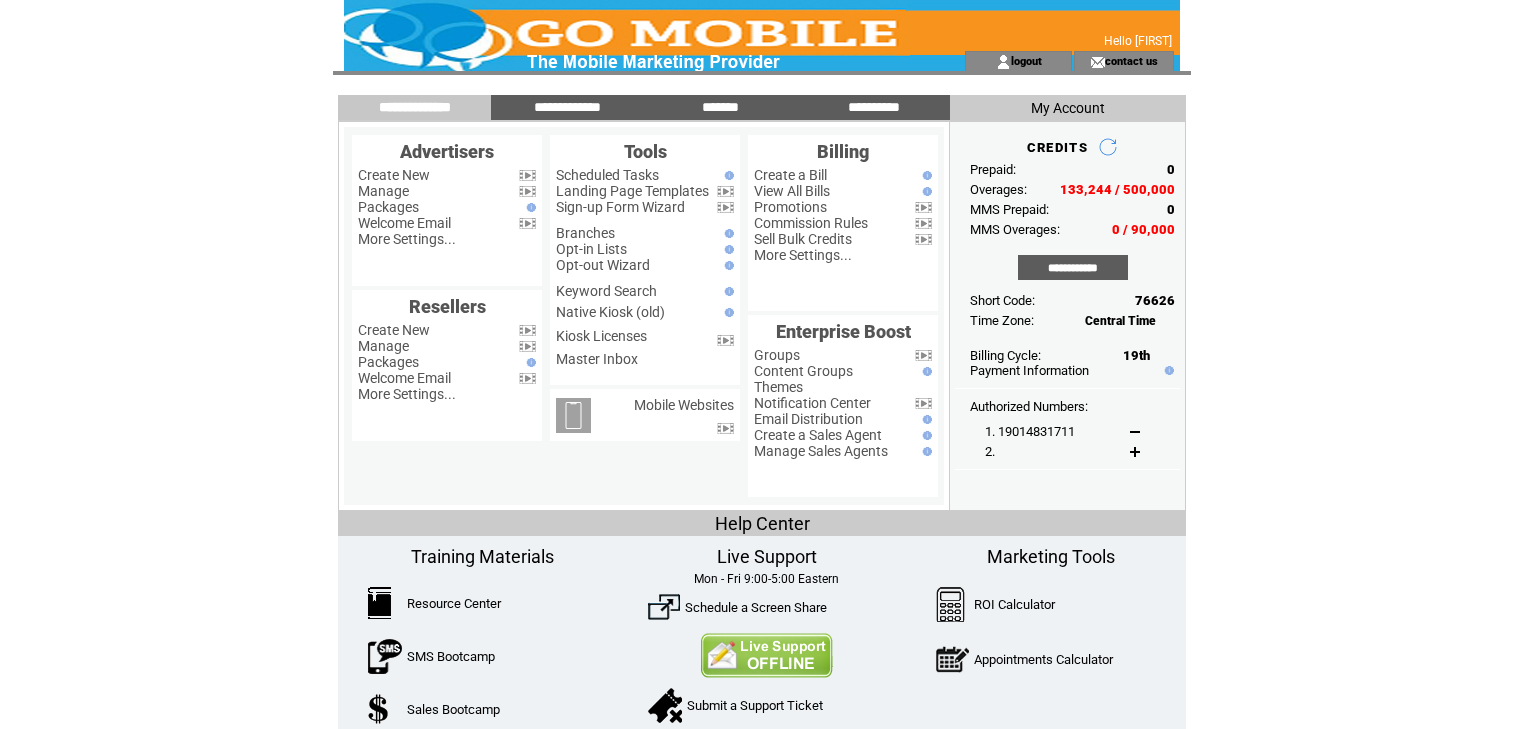 scroll, scrollTop: 0, scrollLeft: 0, axis: both 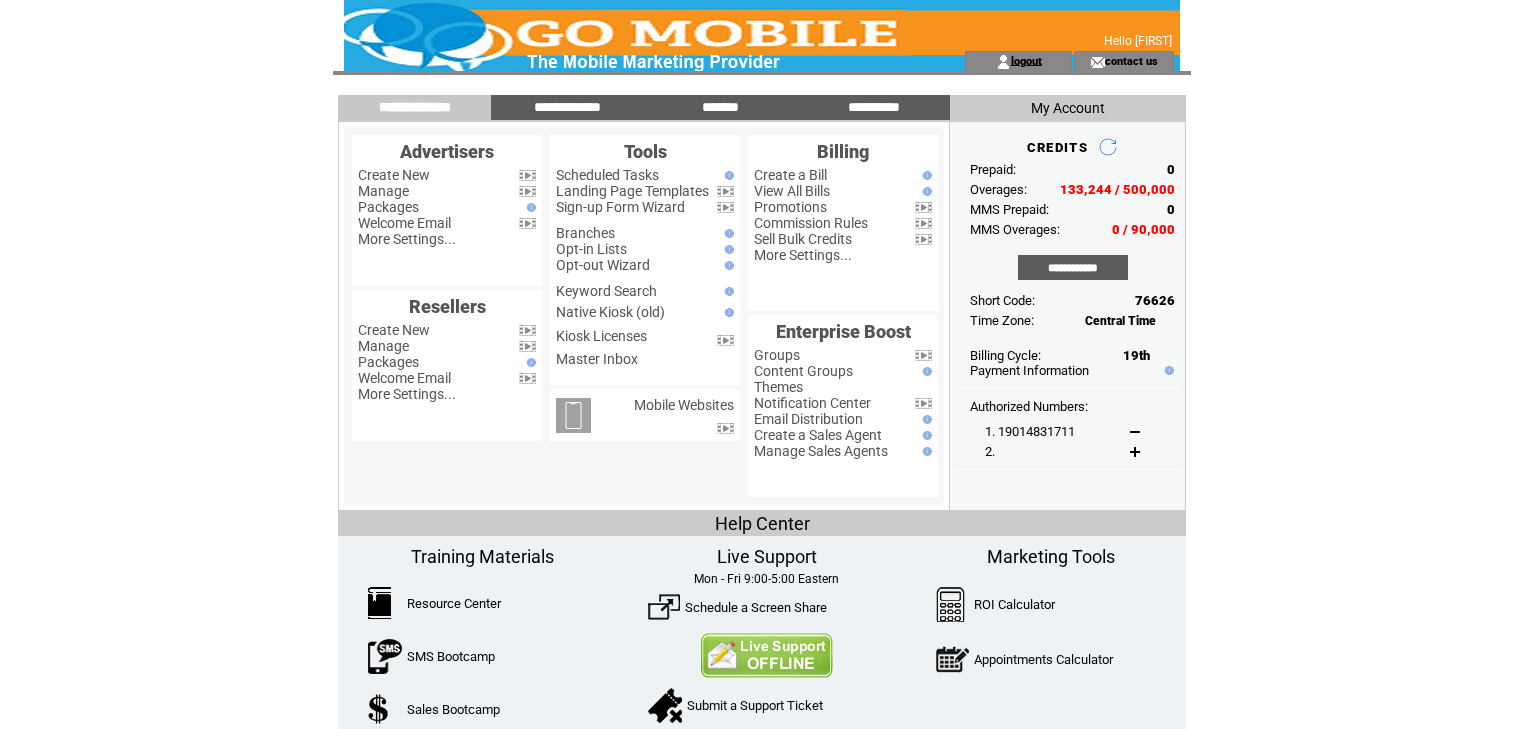 click on "logout" at bounding box center (1026, 60) 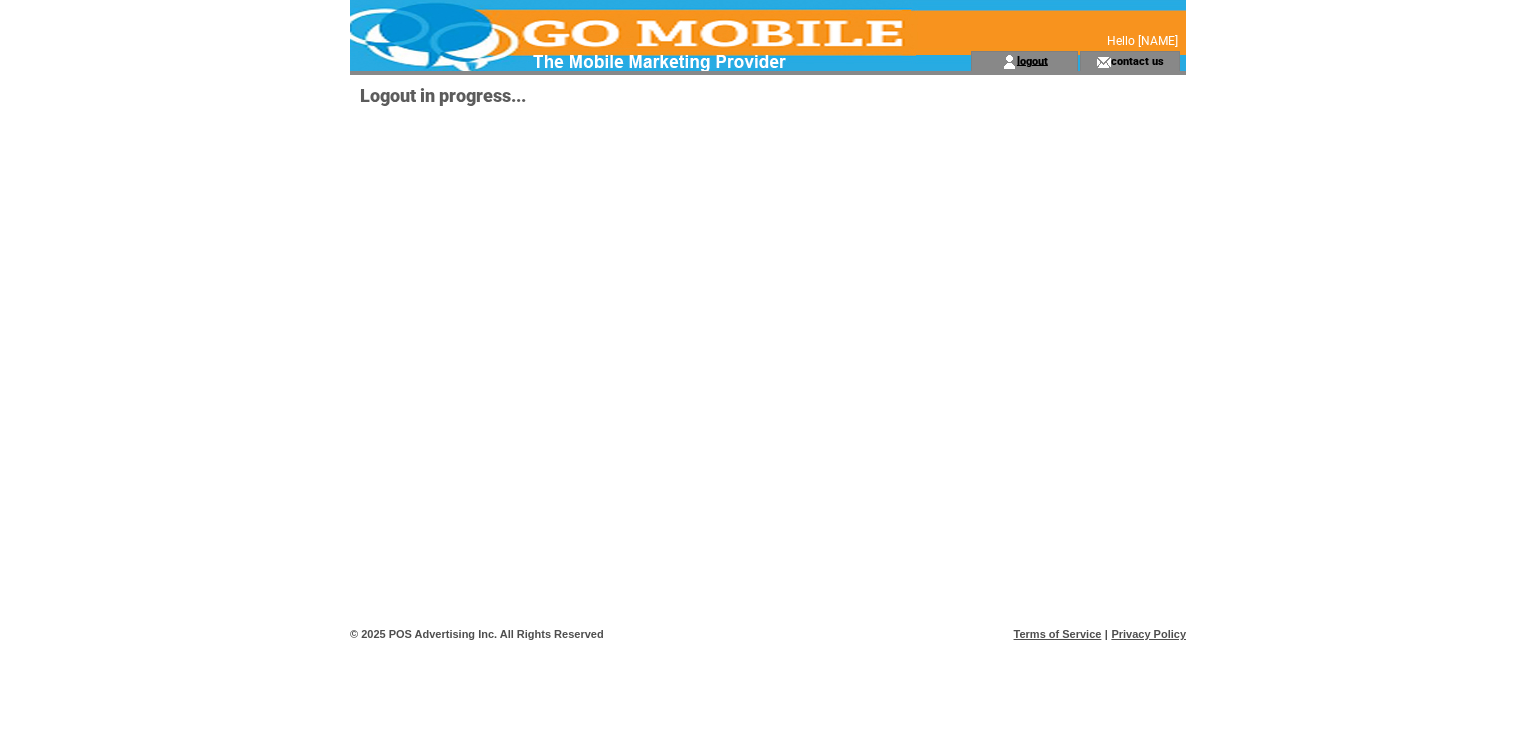 scroll, scrollTop: 0, scrollLeft: 0, axis: both 